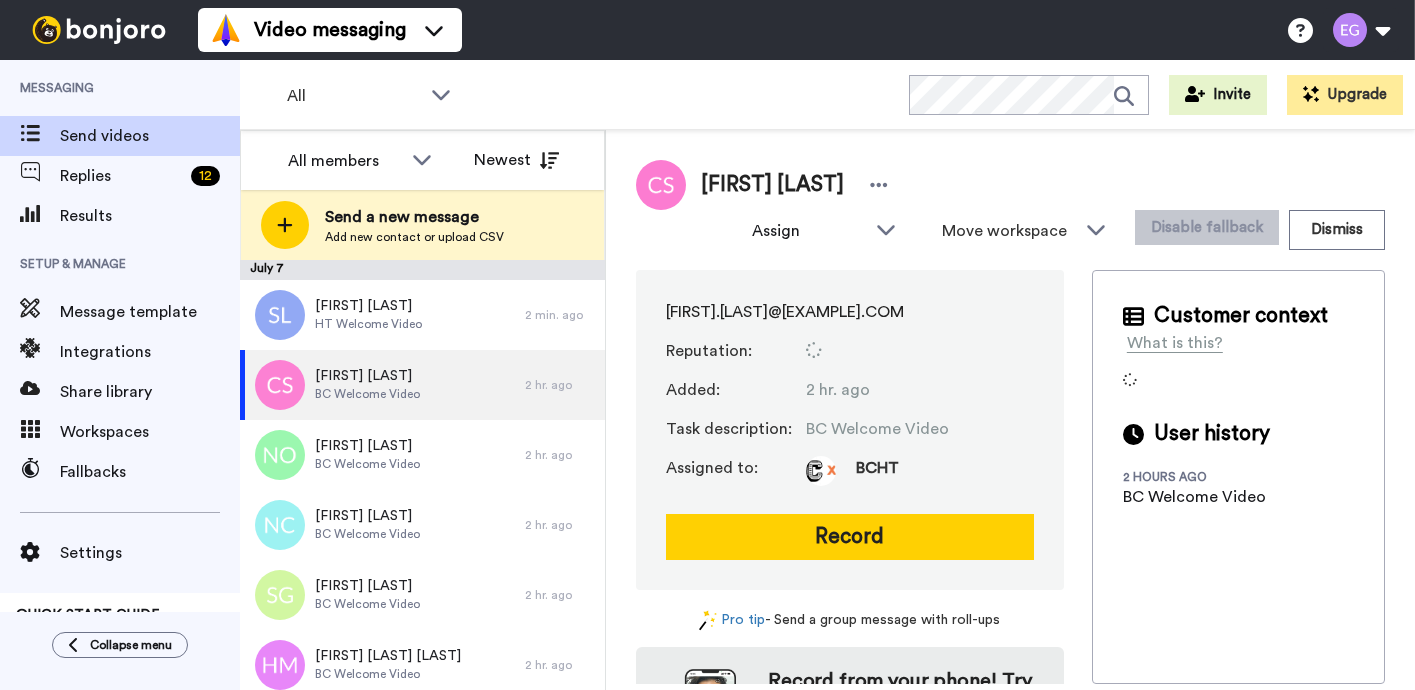 scroll, scrollTop: 0, scrollLeft: 0, axis: both 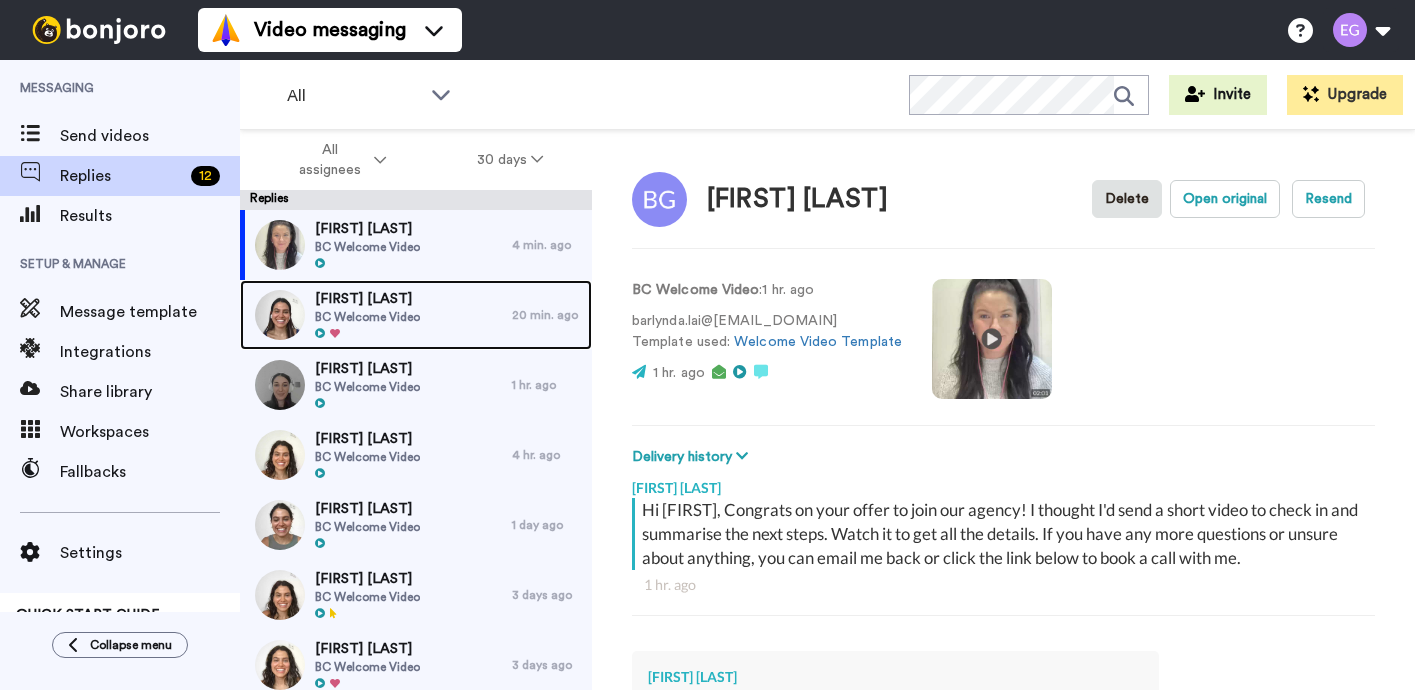 click on "Cristina Iizuka BC Welcome Video" at bounding box center (376, 315) 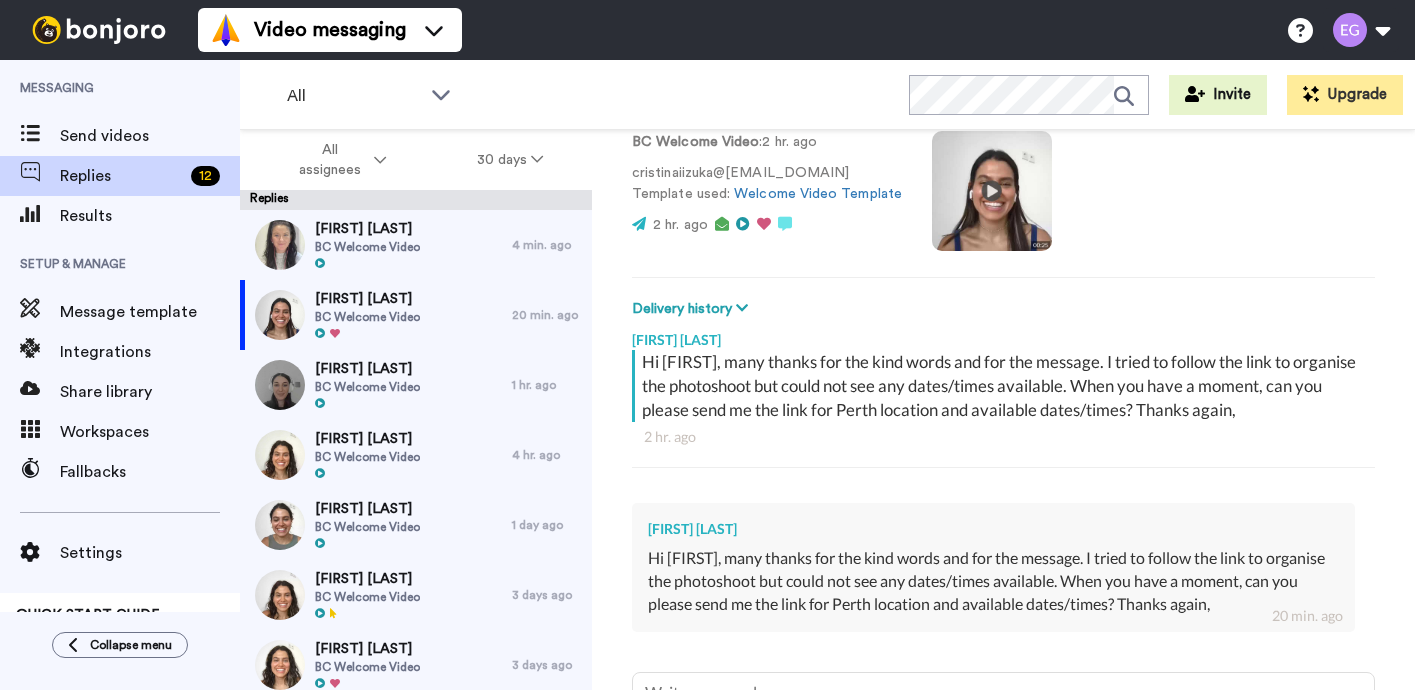scroll, scrollTop: 342, scrollLeft: 0, axis: vertical 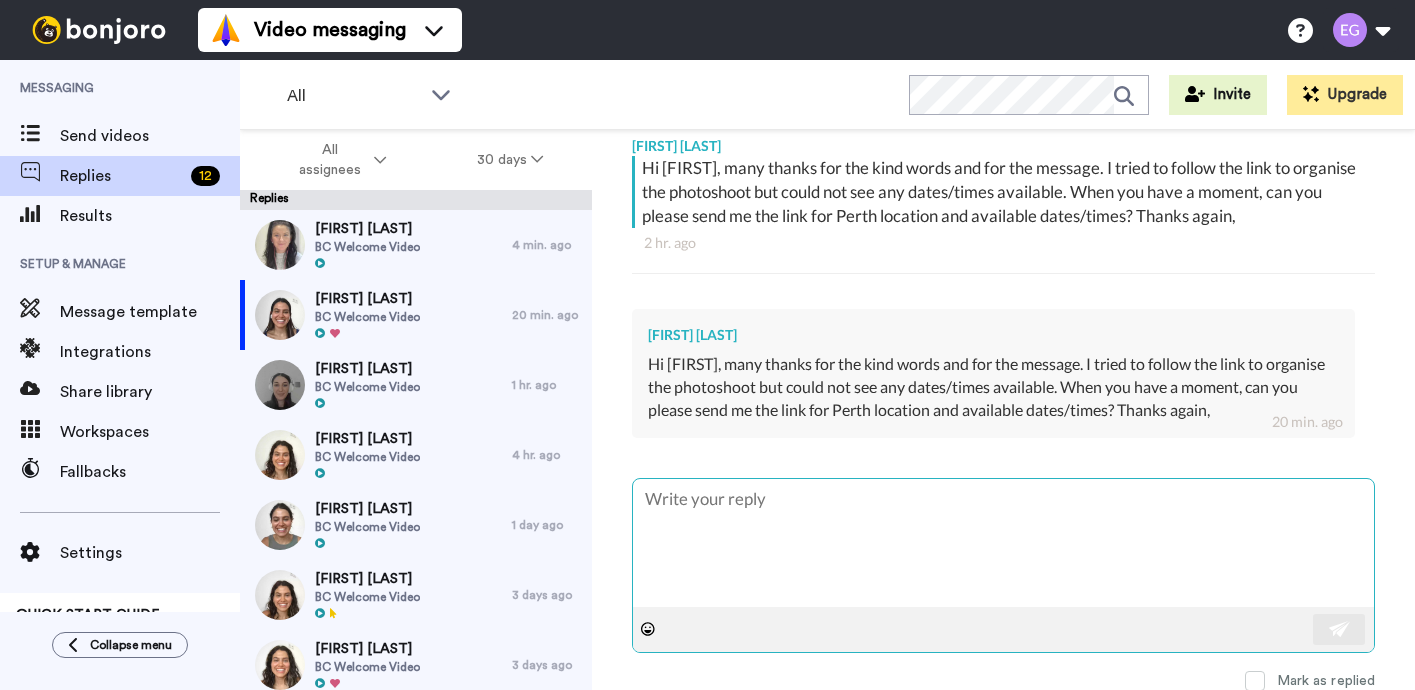 click at bounding box center (1003, 543) 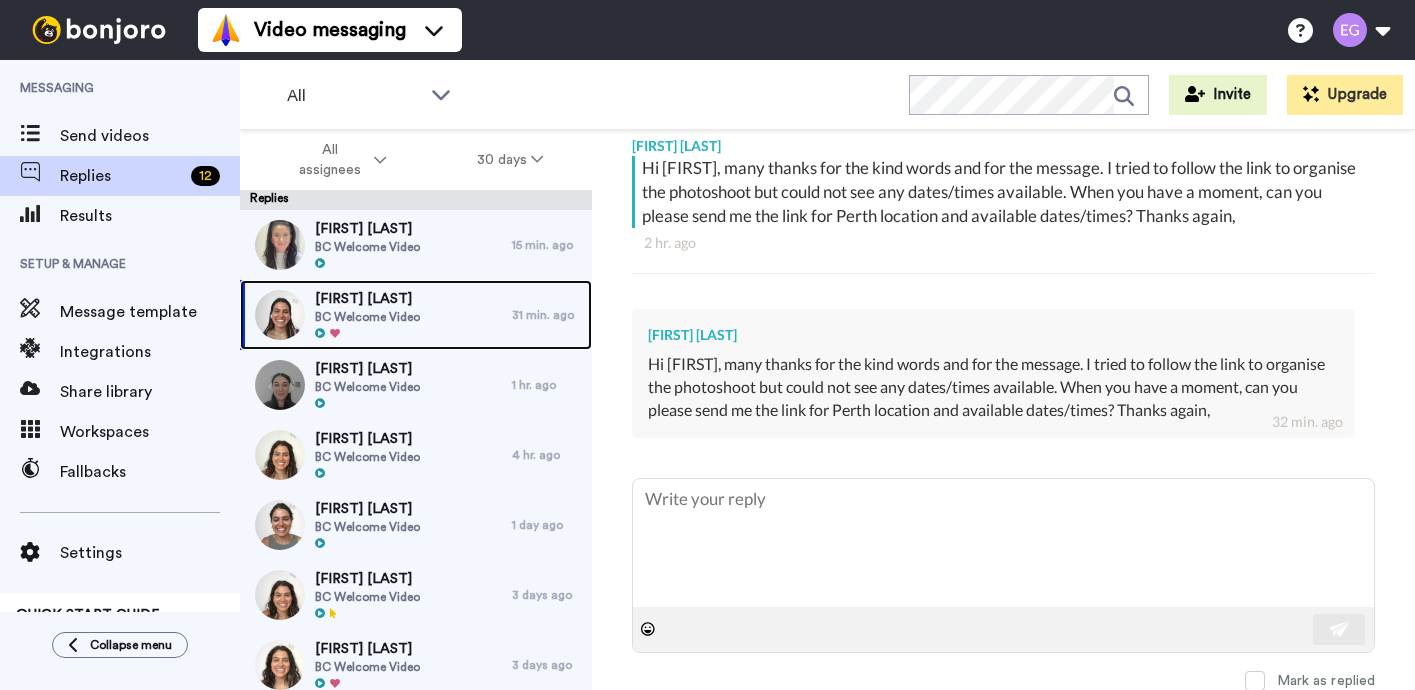 click on "[FIRST] [LAST]" at bounding box center [367, 299] 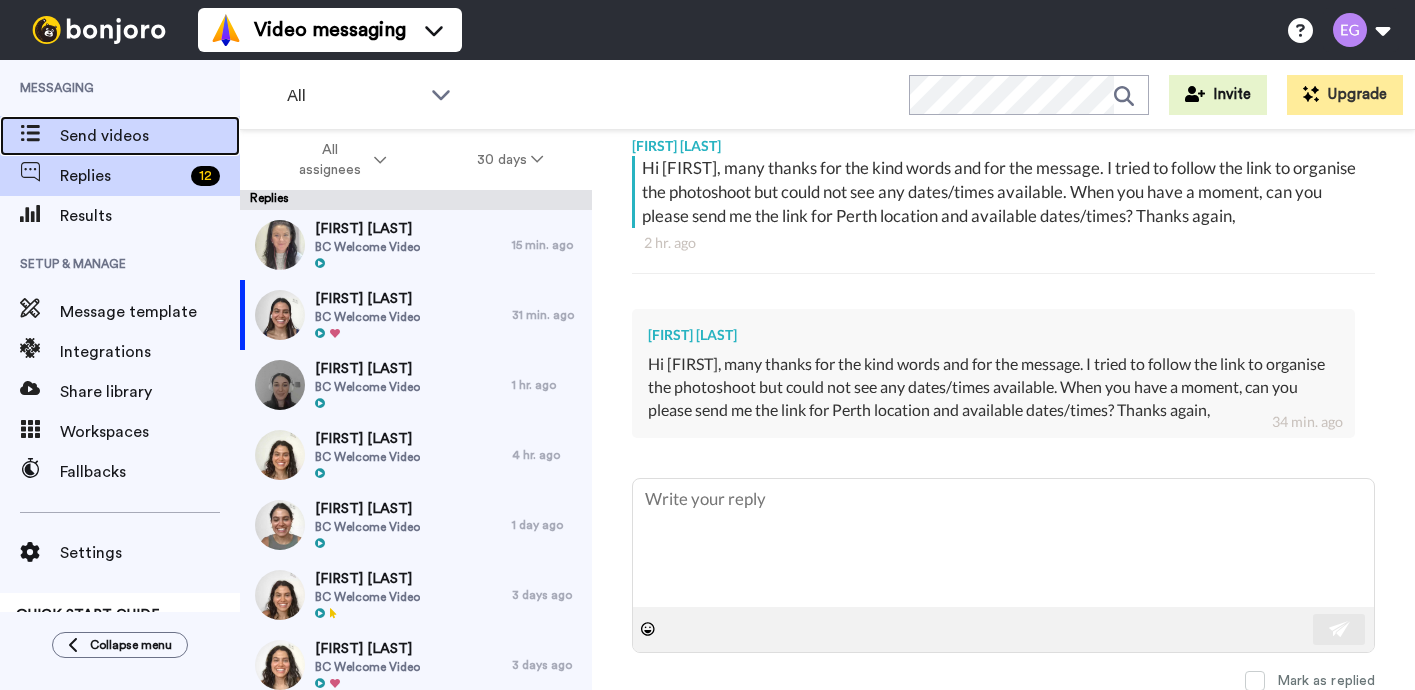click on "Send videos" at bounding box center (150, 136) 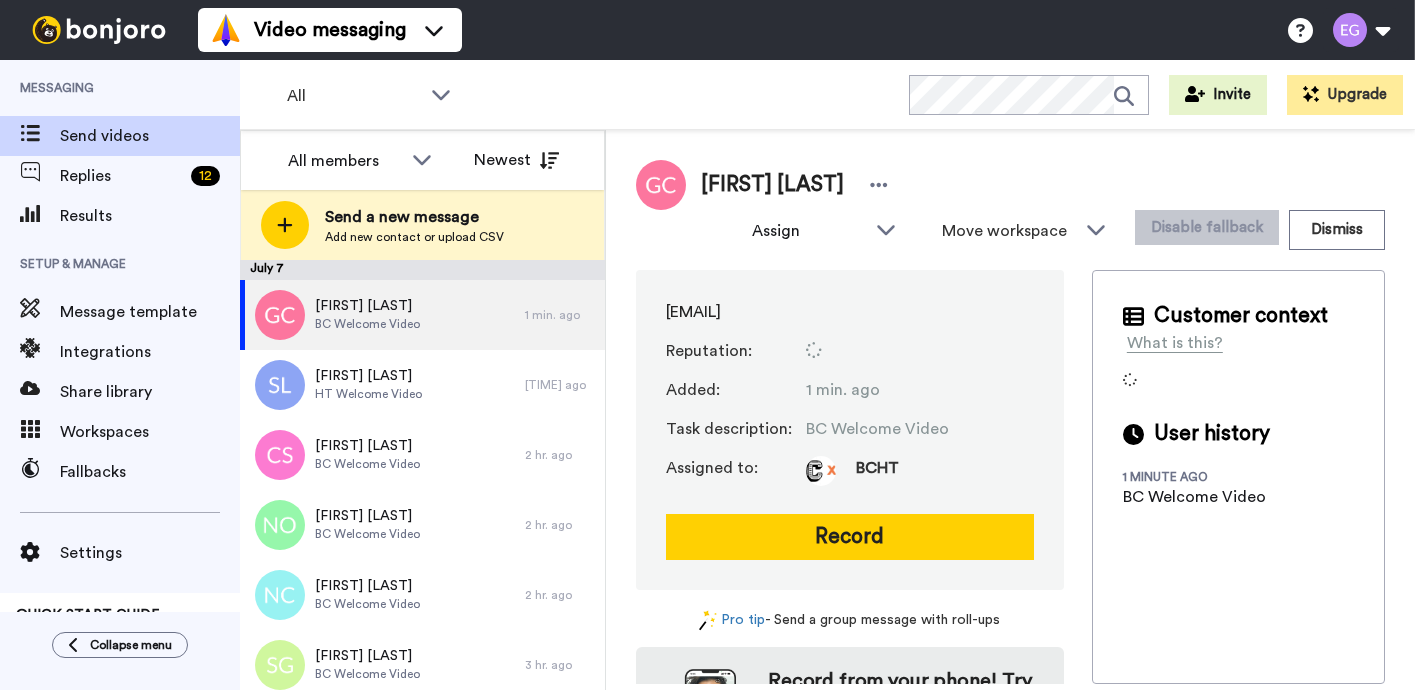 scroll, scrollTop: 0, scrollLeft: 0, axis: both 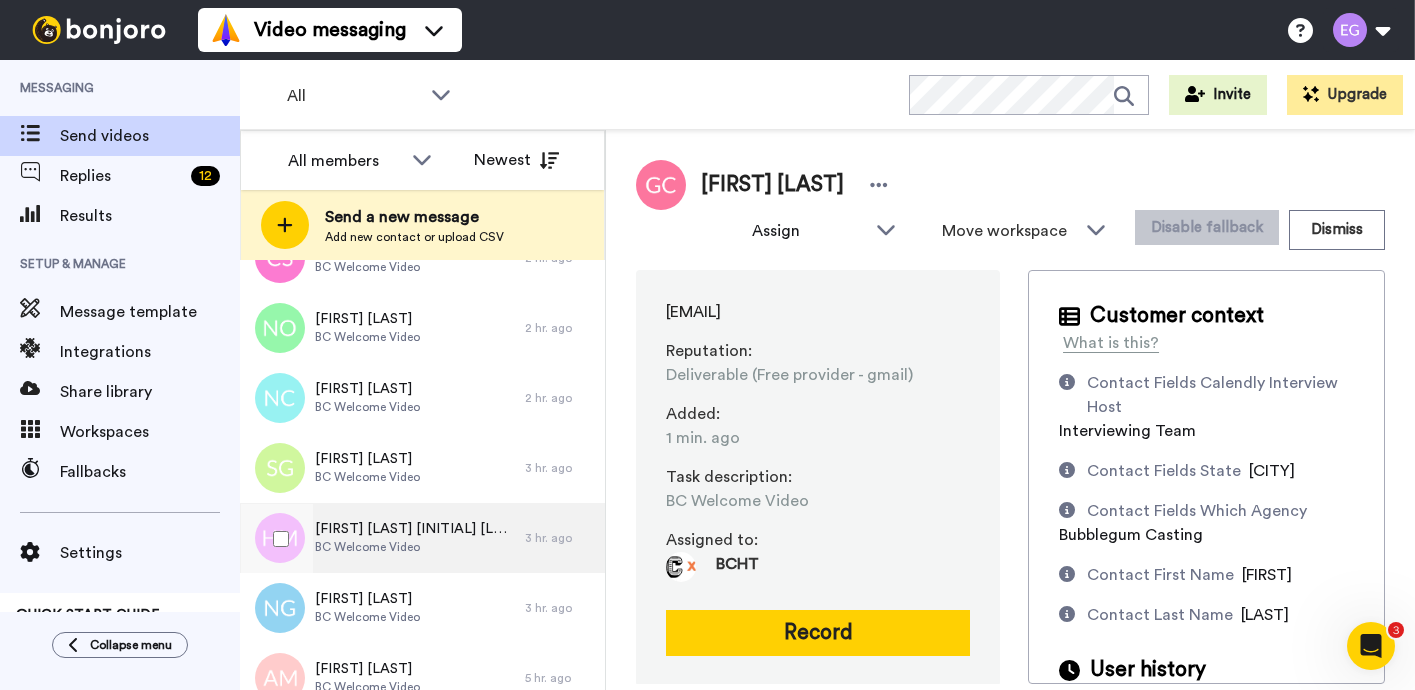 click on "HAZEL LEAH MUNOZ BC Welcome Video" at bounding box center [382, 118] 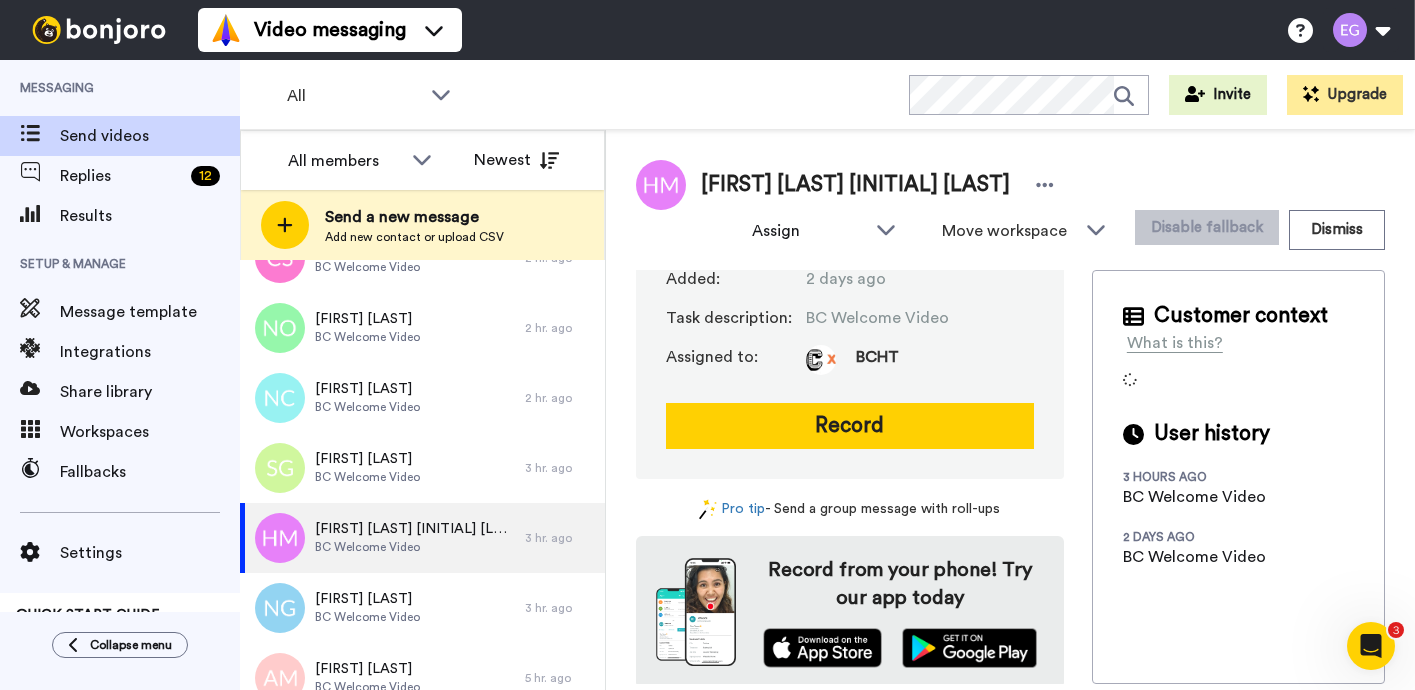 scroll, scrollTop: 112, scrollLeft: 0, axis: vertical 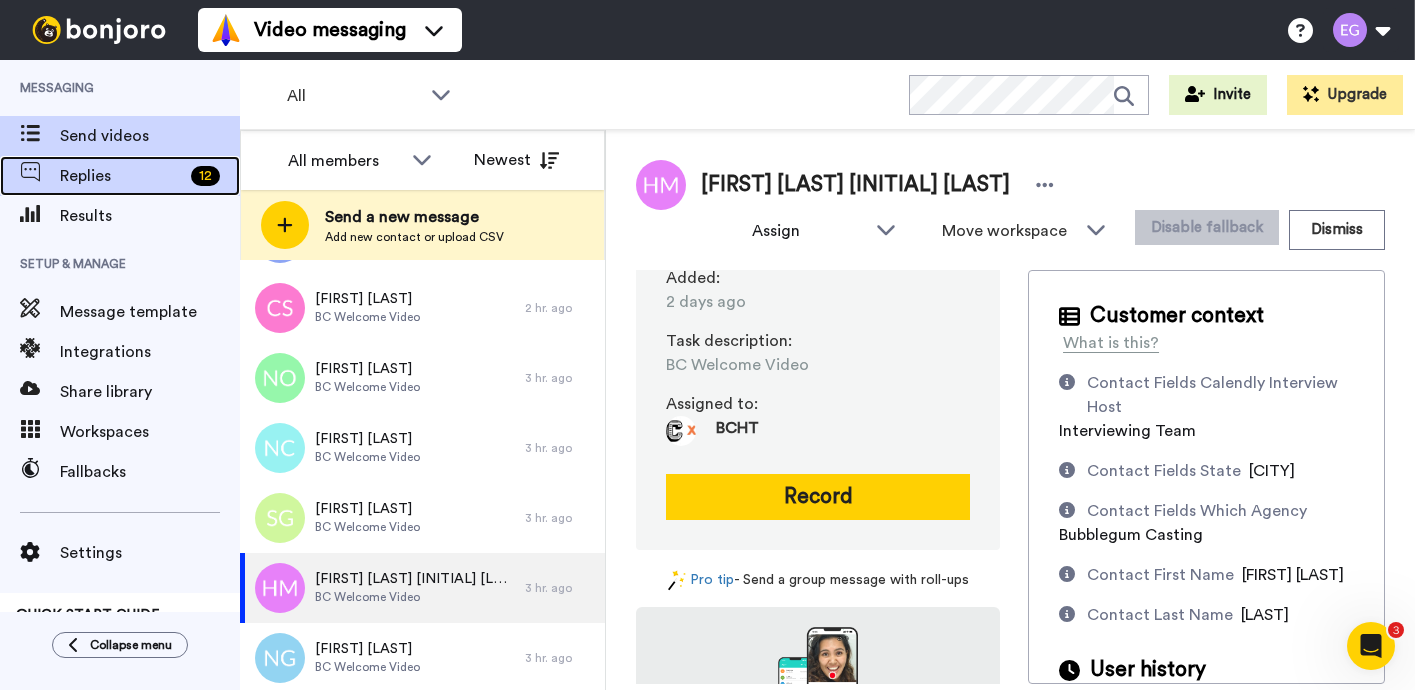 click on "Replies" at bounding box center [121, 176] 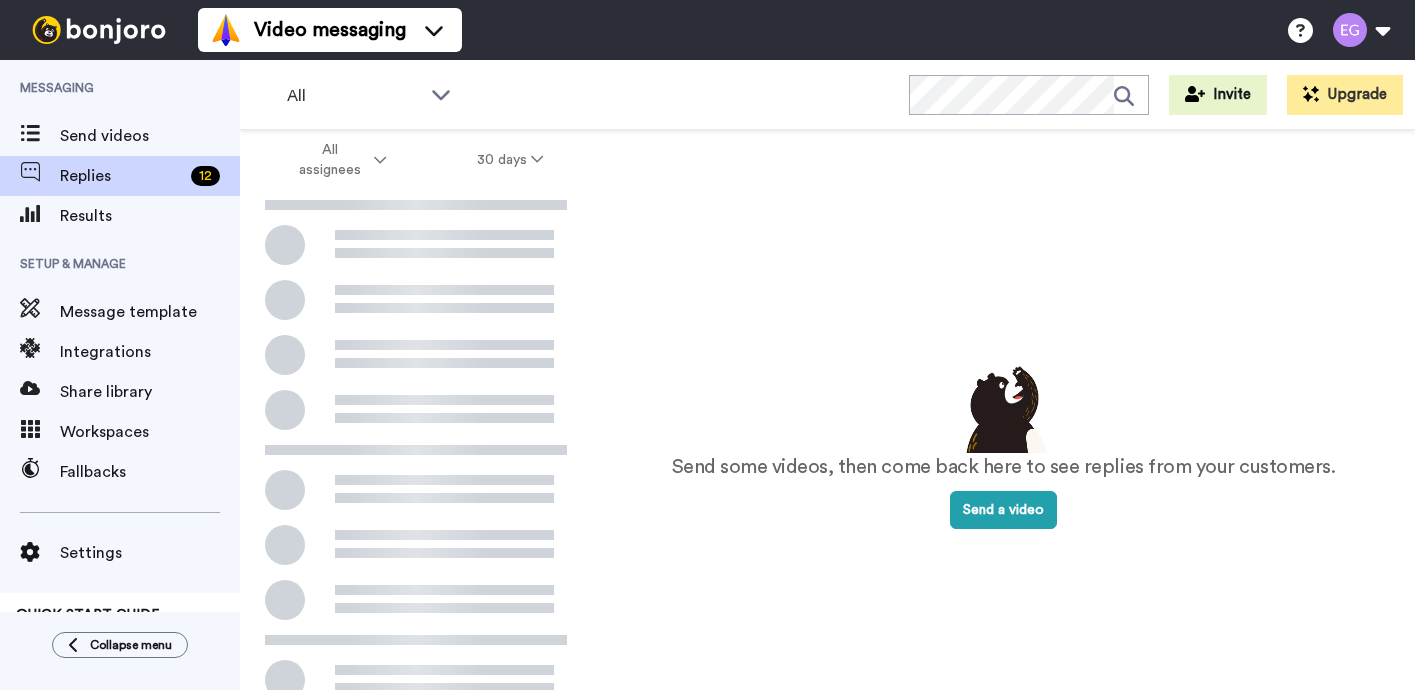 scroll, scrollTop: 0, scrollLeft: 0, axis: both 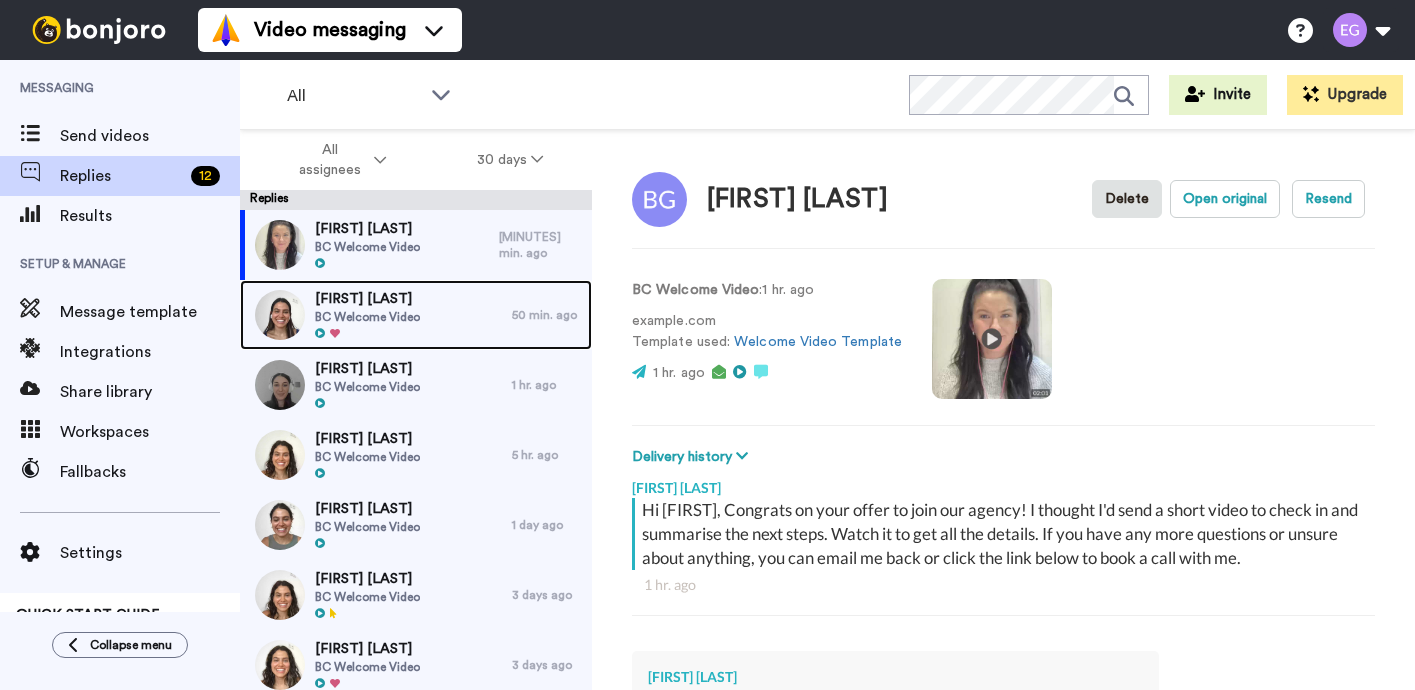 click on "[FIRST] [LAST]" at bounding box center (367, 299) 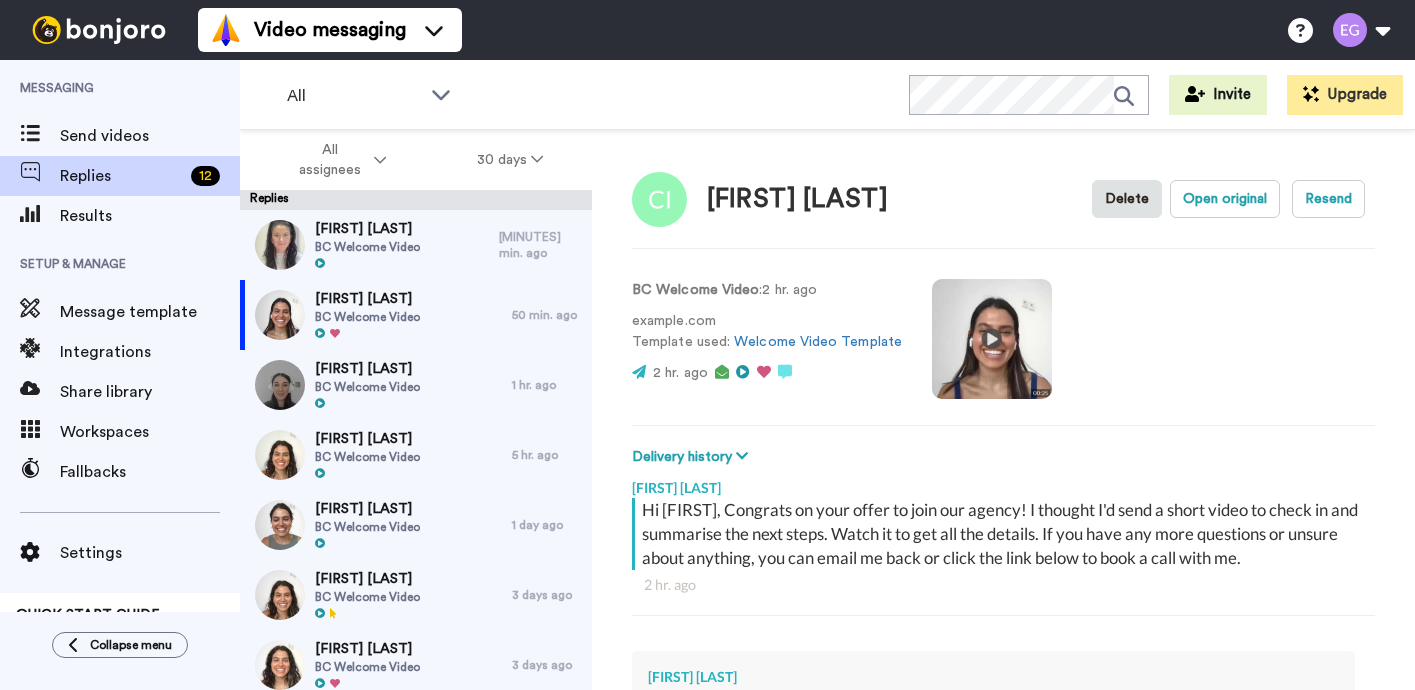 scroll, scrollTop: 342, scrollLeft: 0, axis: vertical 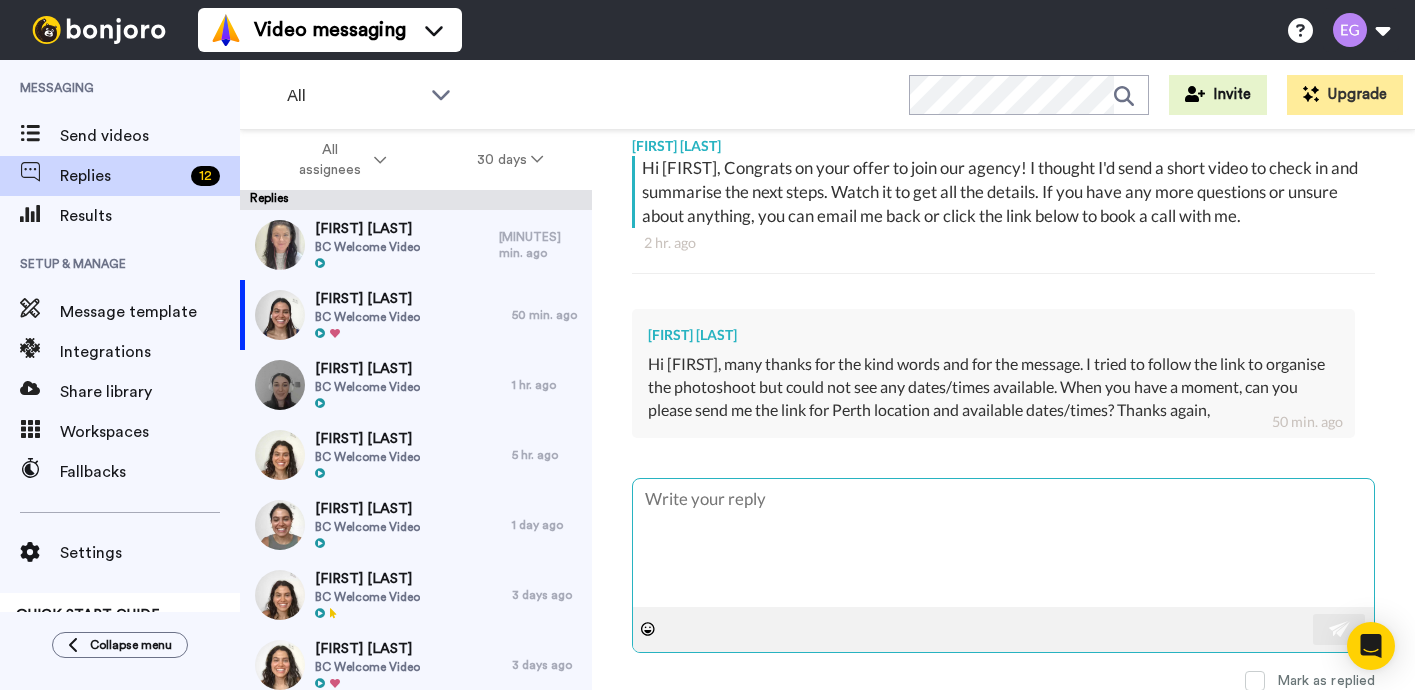 click at bounding box center [1003, 543] 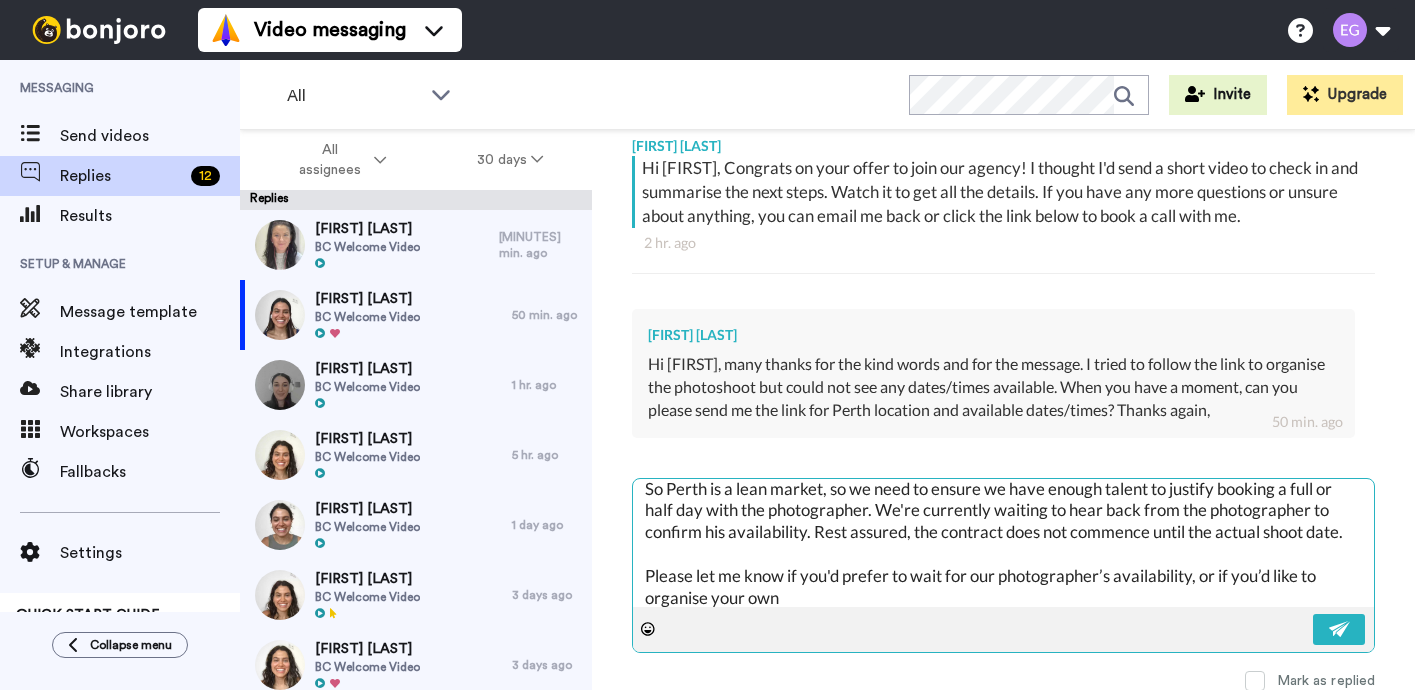 scroll, scrollTop: 64, scrollLeft: 0, axis: vertical 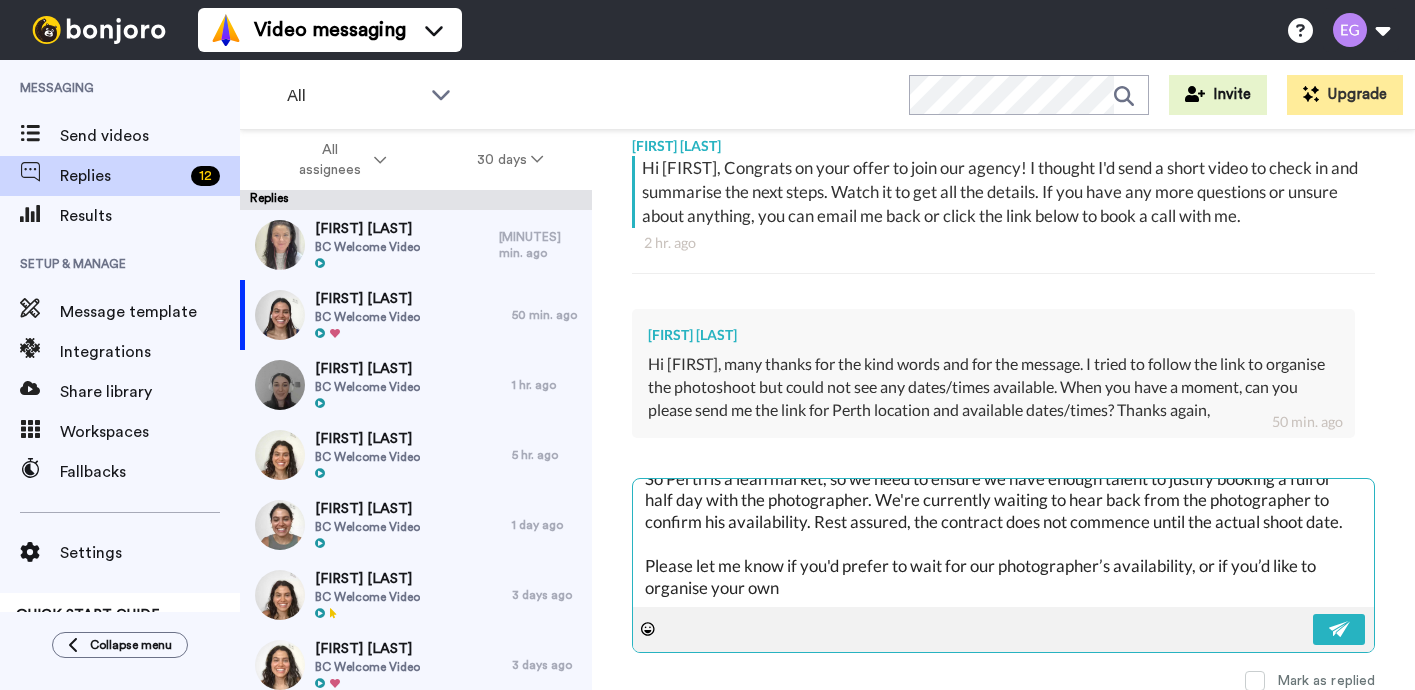 click on "Hi Cristina!
So Perth is a lean market, so we need to ensure we have enough talent to justify booking a full or half day with the photographer. We're currently waiting to hear back from the photographer to confirm his availability. Rest assured, the contract does not commence until the actual shoot date.
Please let me know if you'd prefer to wait for our photographer’s availability, or if you’d like to organise your own" at bounding box center [1003, 543] 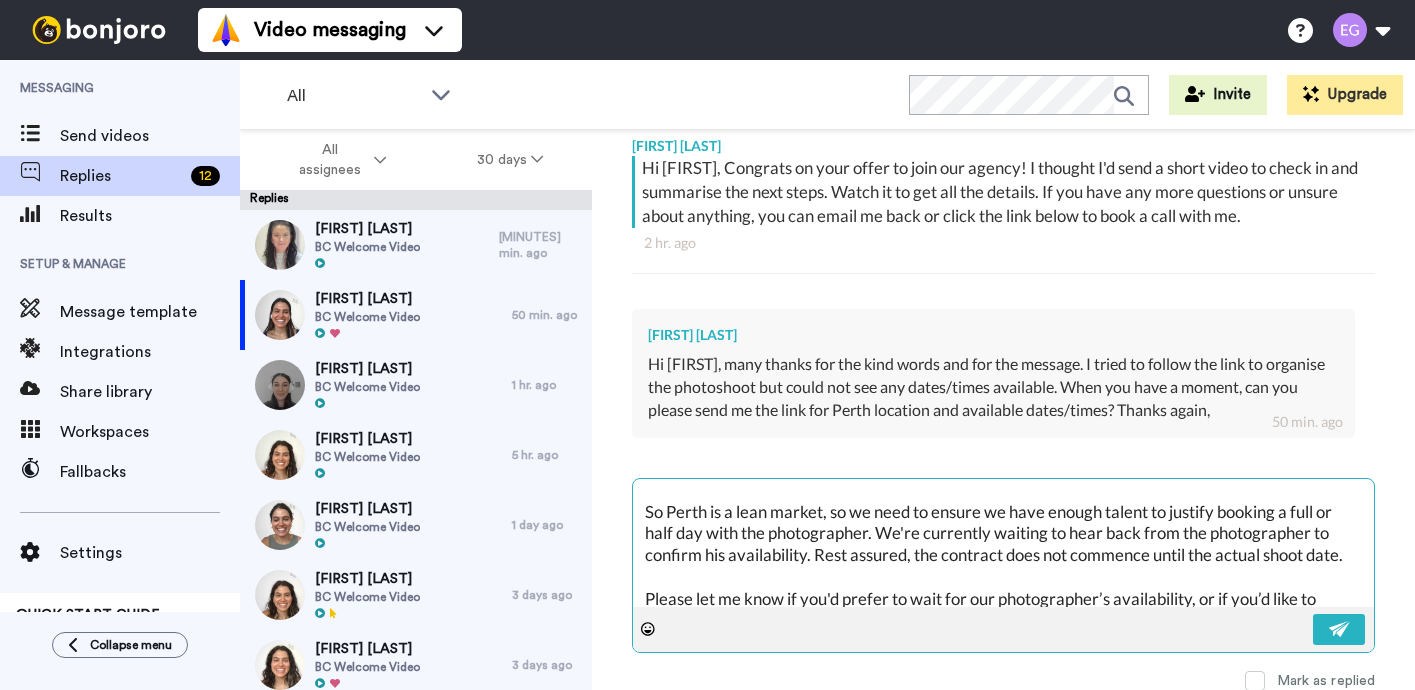 scroll, scrollTop: 32, scrollLeft: 0, axis: vertical 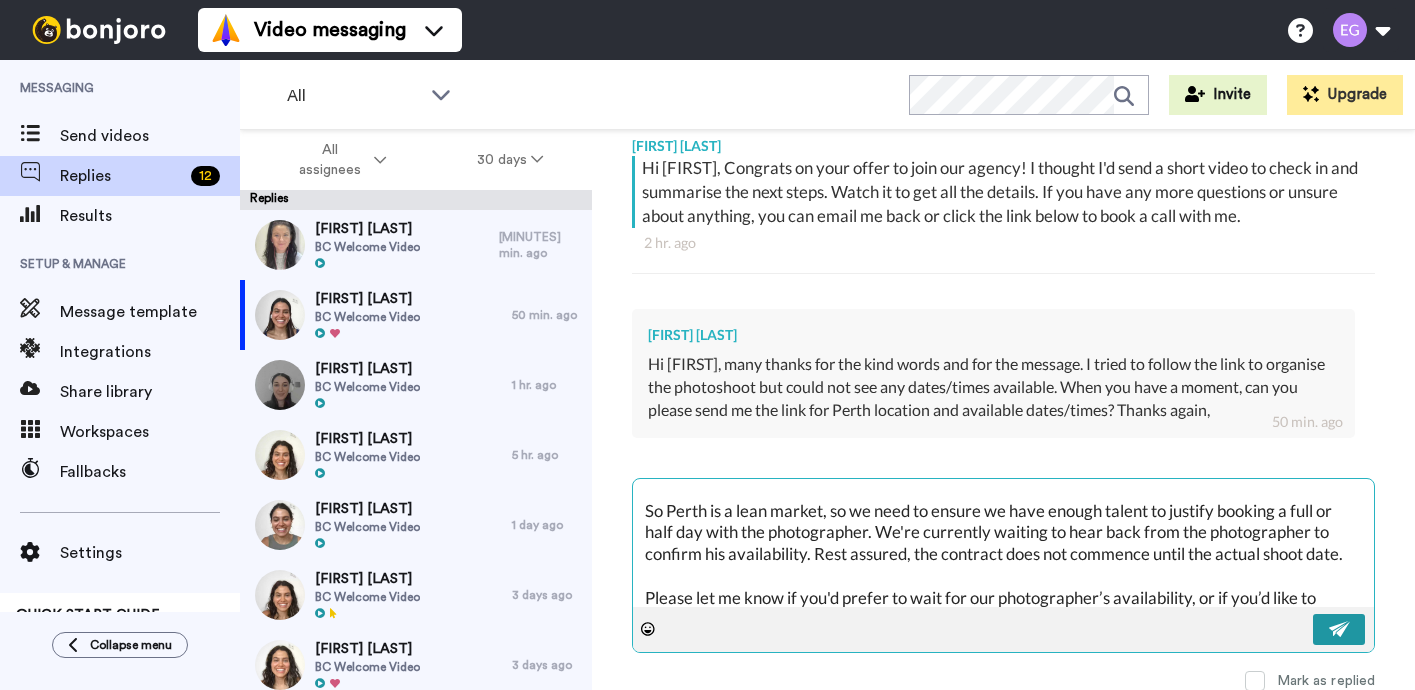 type on "Hi Cristina!
So Perth is a lean market, so we need to ensure we have enough talent to justify booking a full or half day with the photographer. We're currently waiting to hear back from the photographer to confirm his availability. Rest assured, the contract does not commence until the actual shoot date.
Please let me know if you'd prefer to wait for our photographer’s availability, or if you’d like to organise your own" 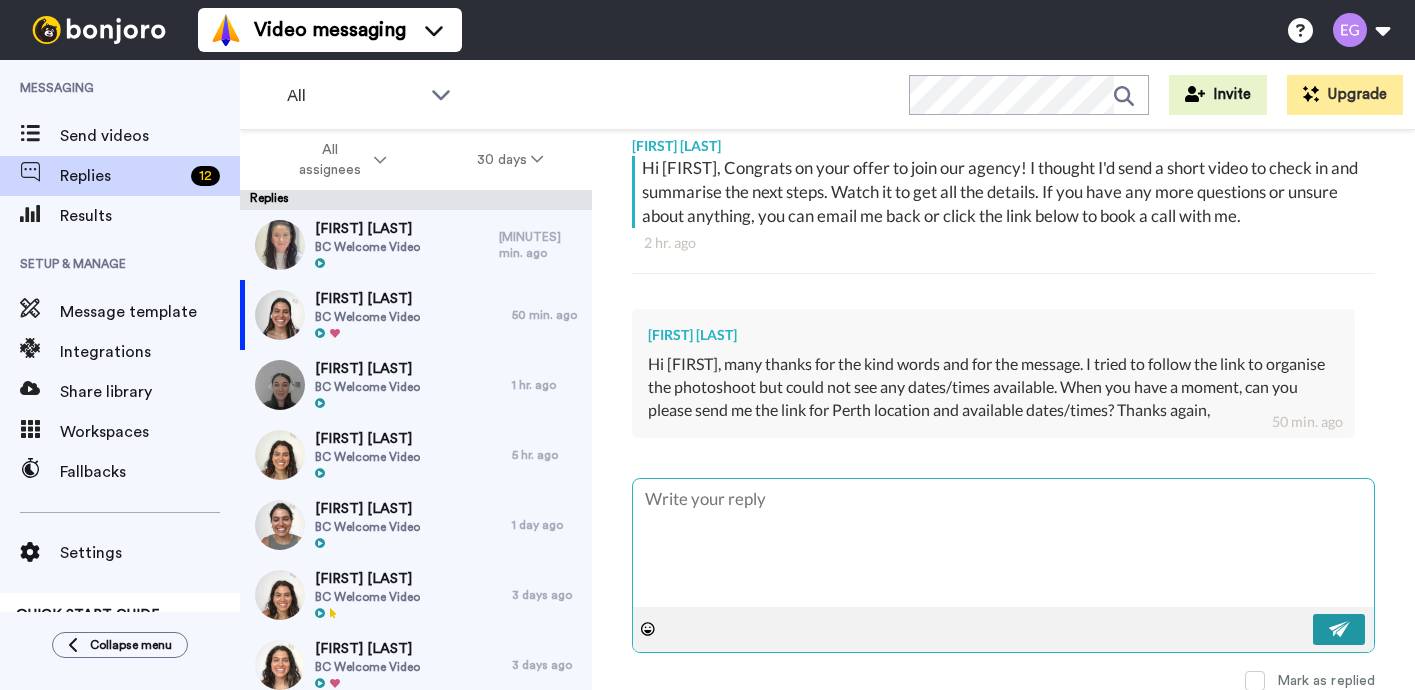 scroll, scrollTop: 0, scrollLeft: 0, axis: both 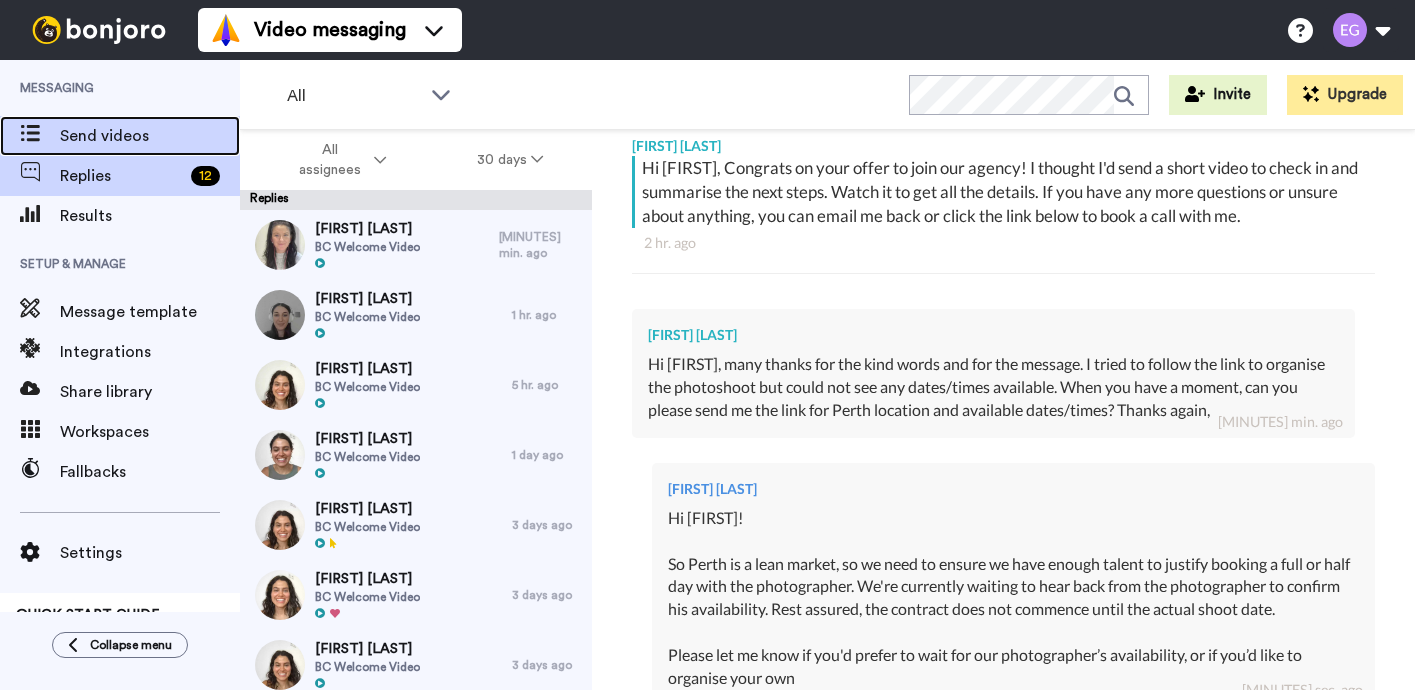 click on "Send videos" at bounding box center (150, 136) 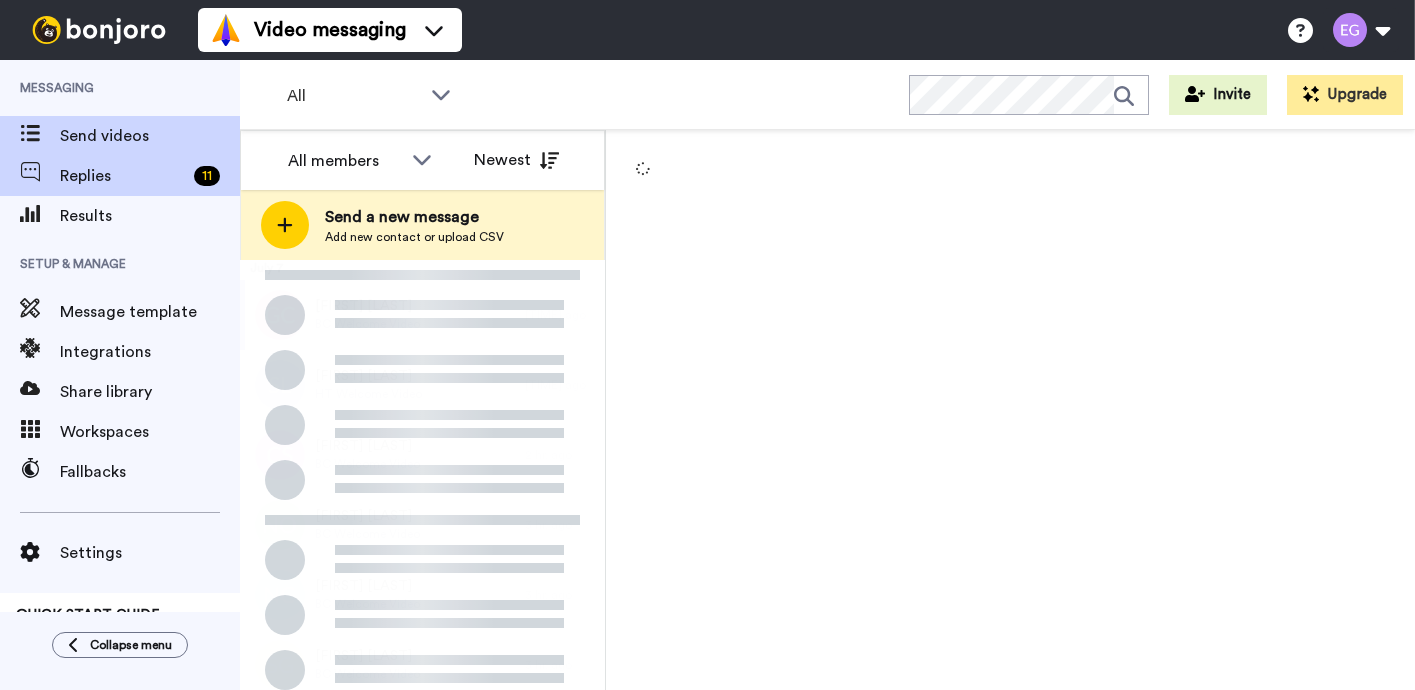scroll, scrollTop: 0, scrollLeft: 0, axis: both 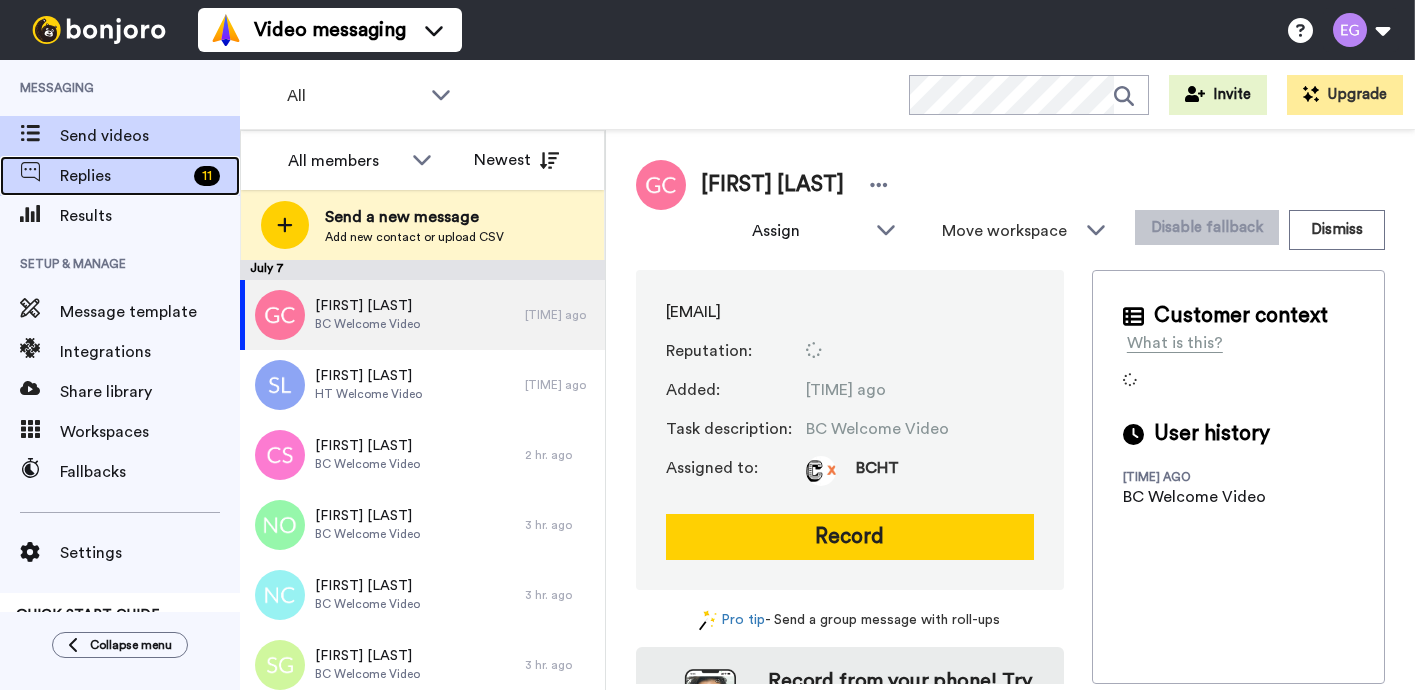 click on "Replies" at bounding box center (123, 176) 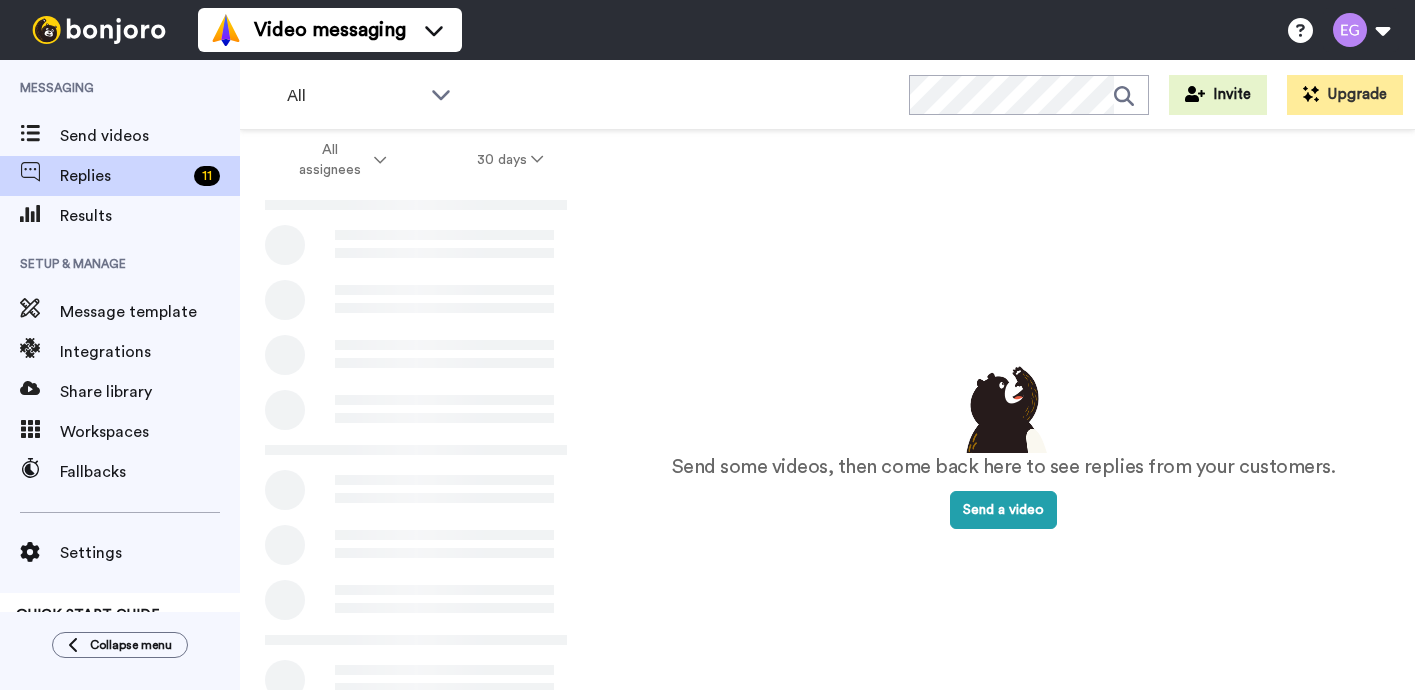 scroll, scrollTop: 0, scrollLeft: 0, axis: both 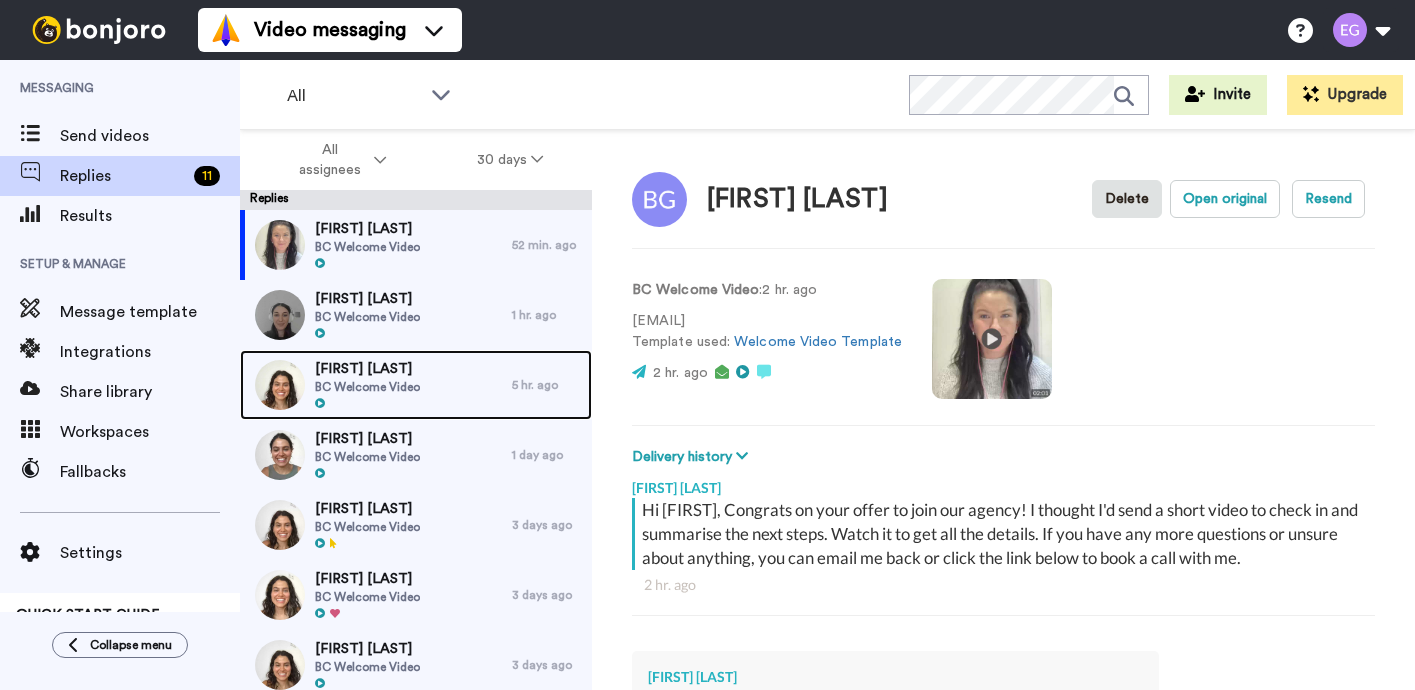 click on "BC Welcome Video" at bounding box center [367, 387] 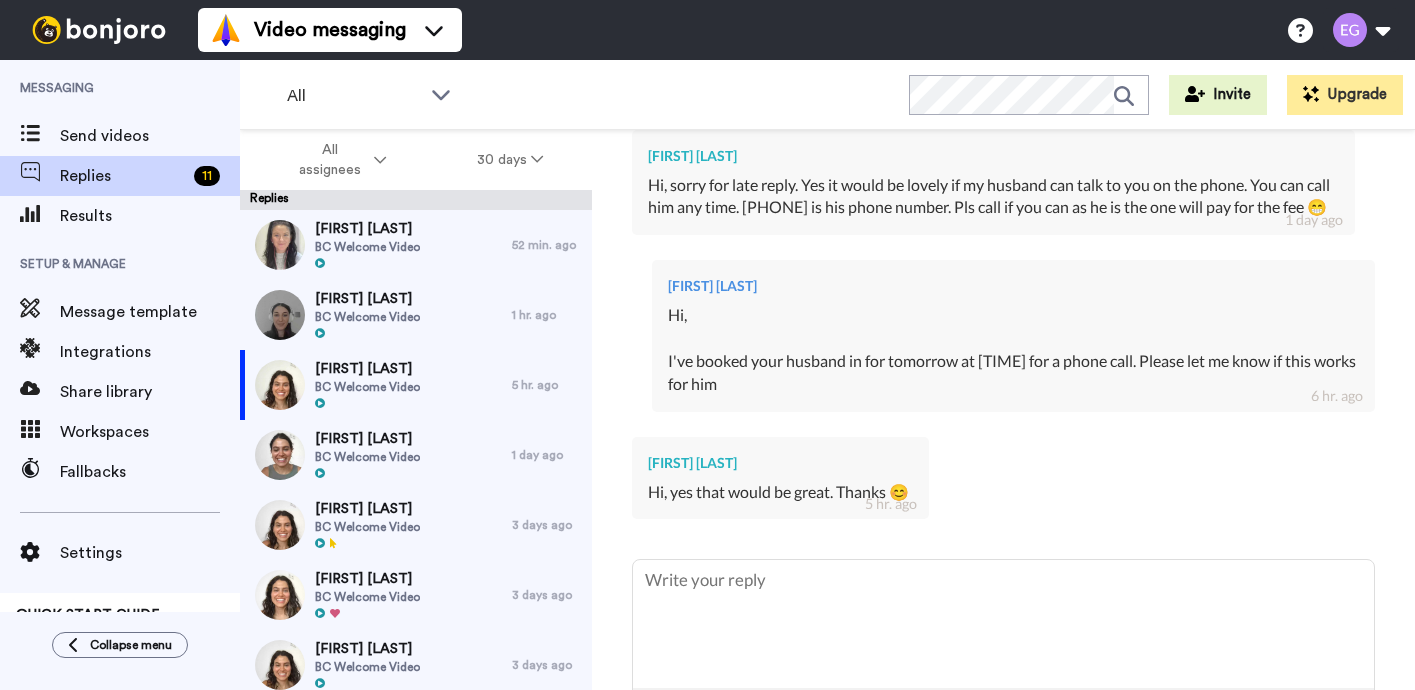 scroll, scrollTop: 805, scrollLeft: 0, axis: vertical 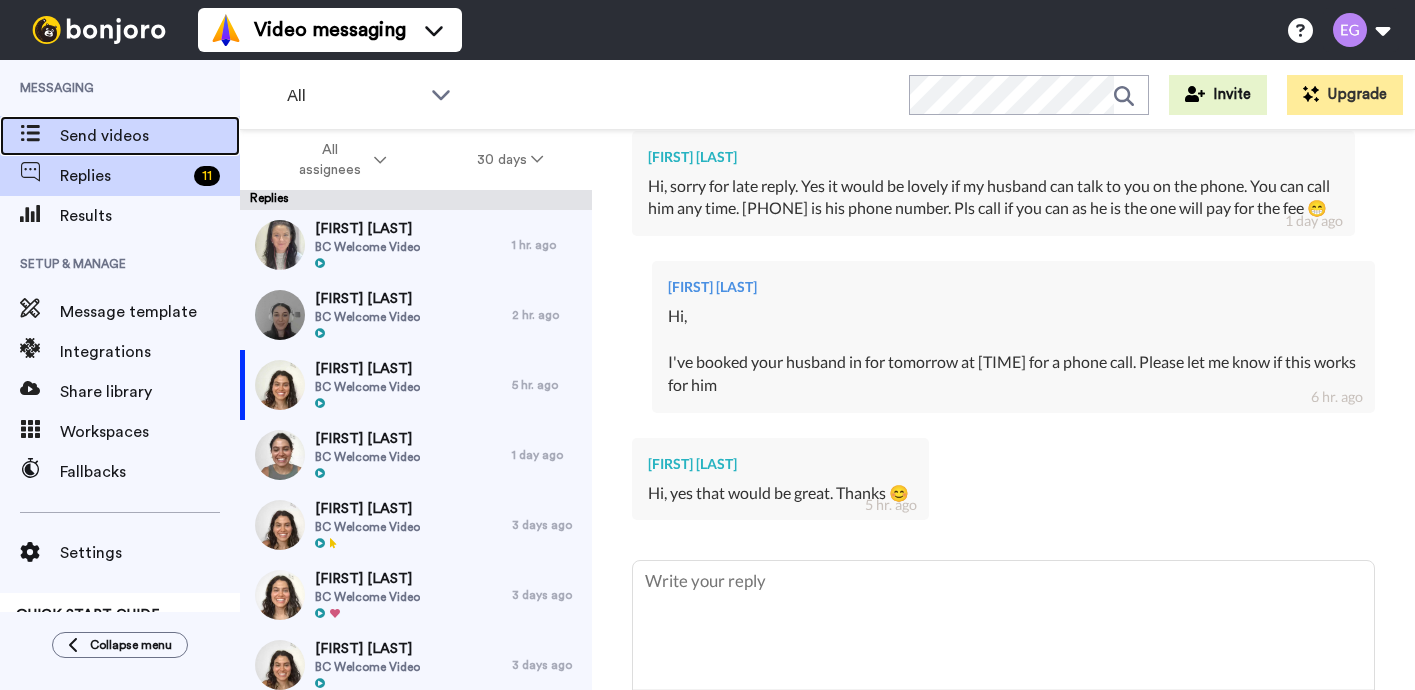 click on "Send videos" at bounding box center (150, 136) 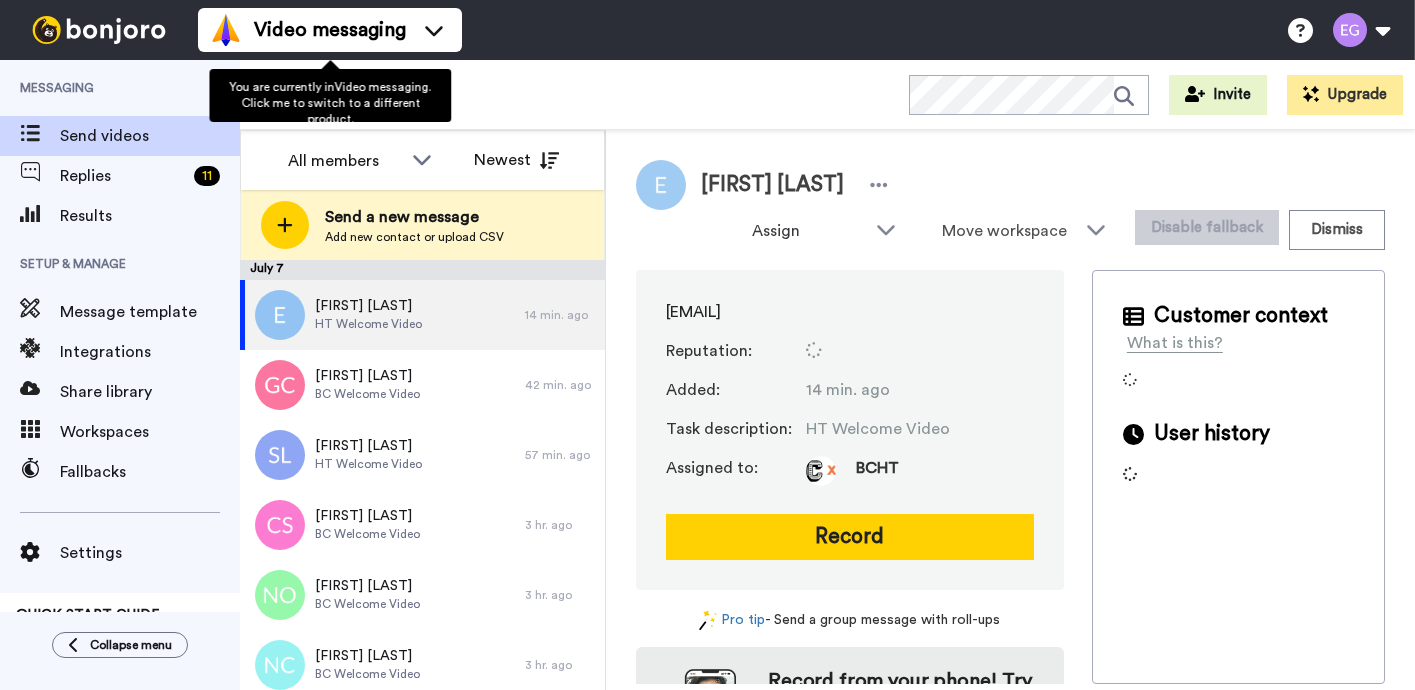 scroll, scrollTop: 0, scrollLeft: 0, axis: both 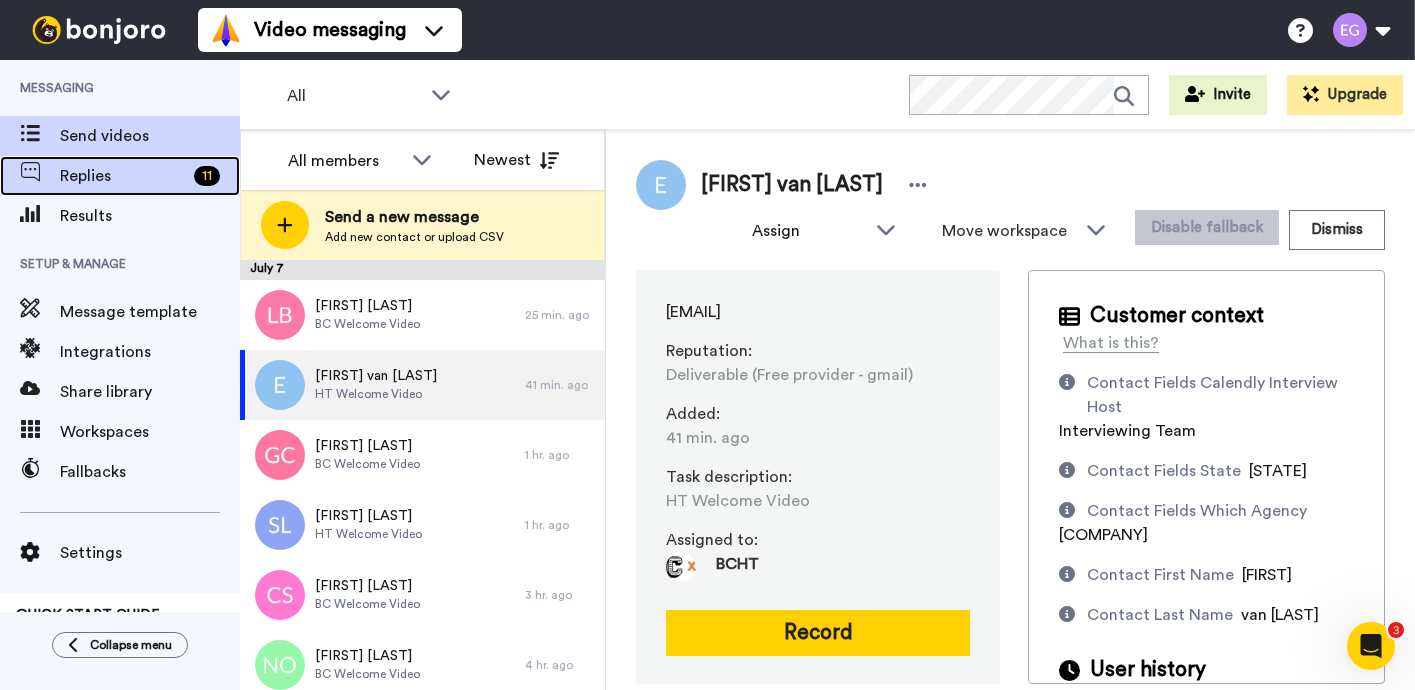 click on "Replies" at bounding box center [123, 176] 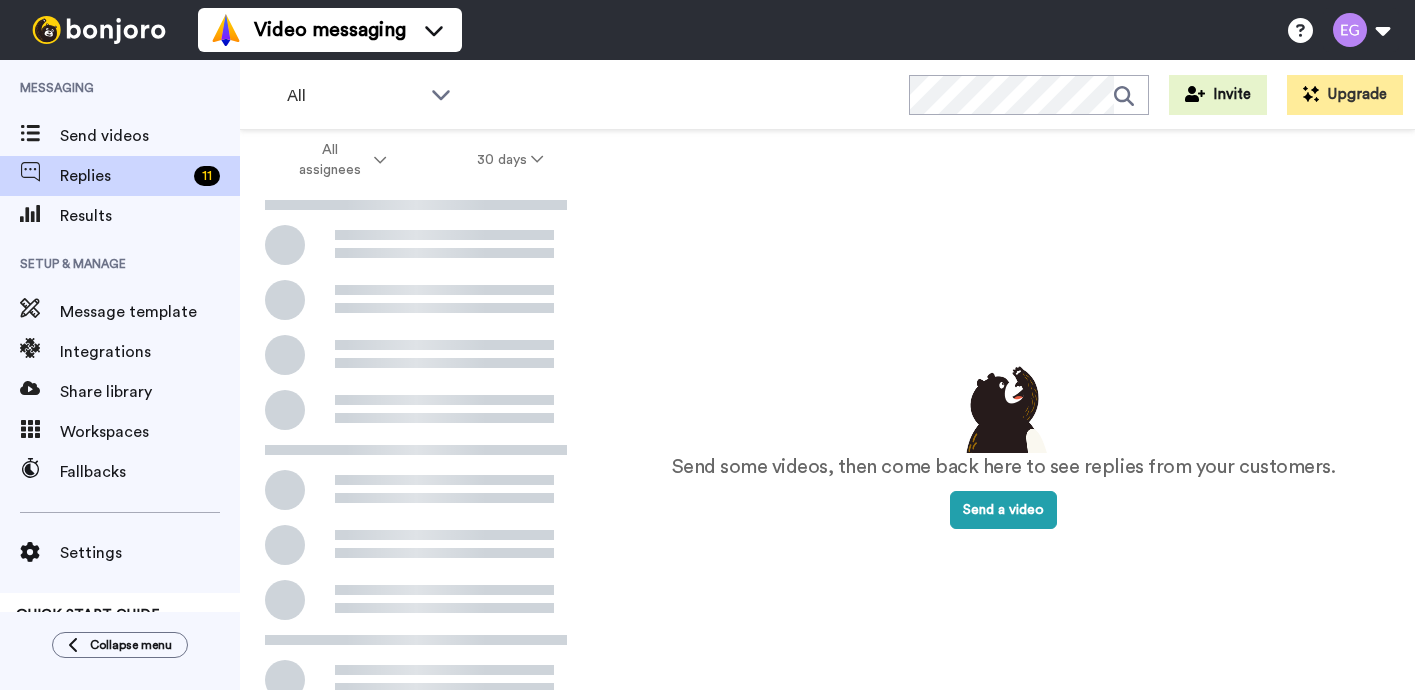 scroll, scrollTop: 0, scrollLeft: 0, axis: both 